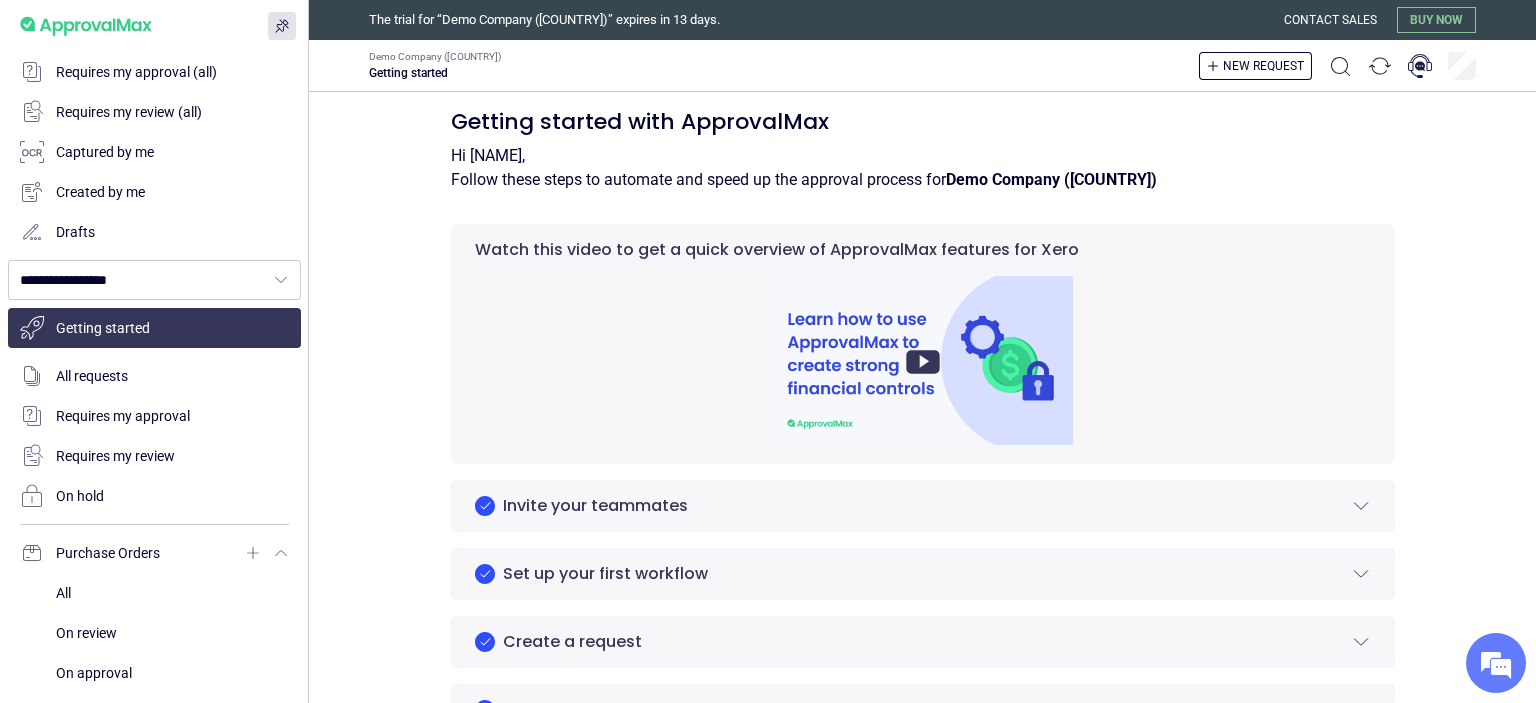 scroll, scrollTop: 0, scrollLeft: 0, axis: both 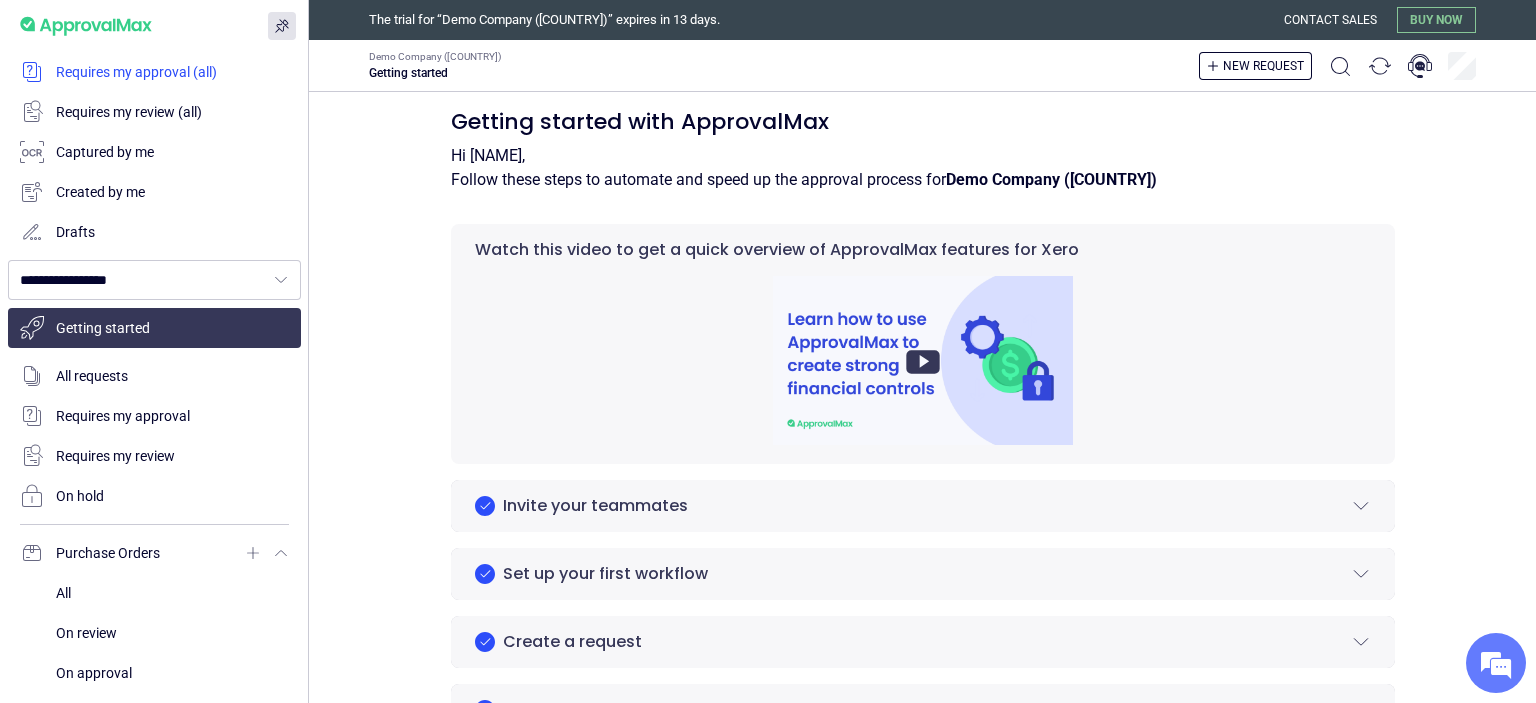 click at bounding box center (154, 72) 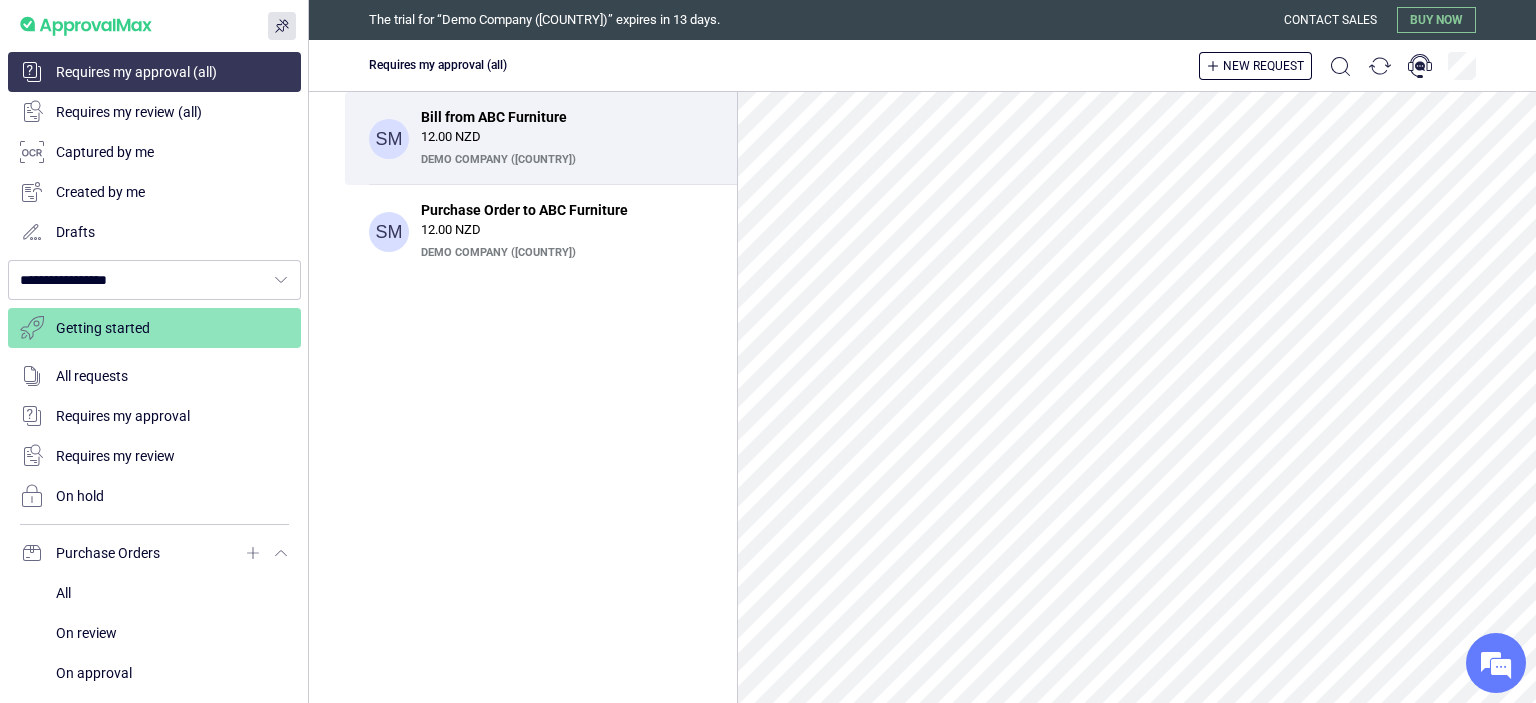 scroll, scrollTop: 0, scrollLeft: 0, axis: both 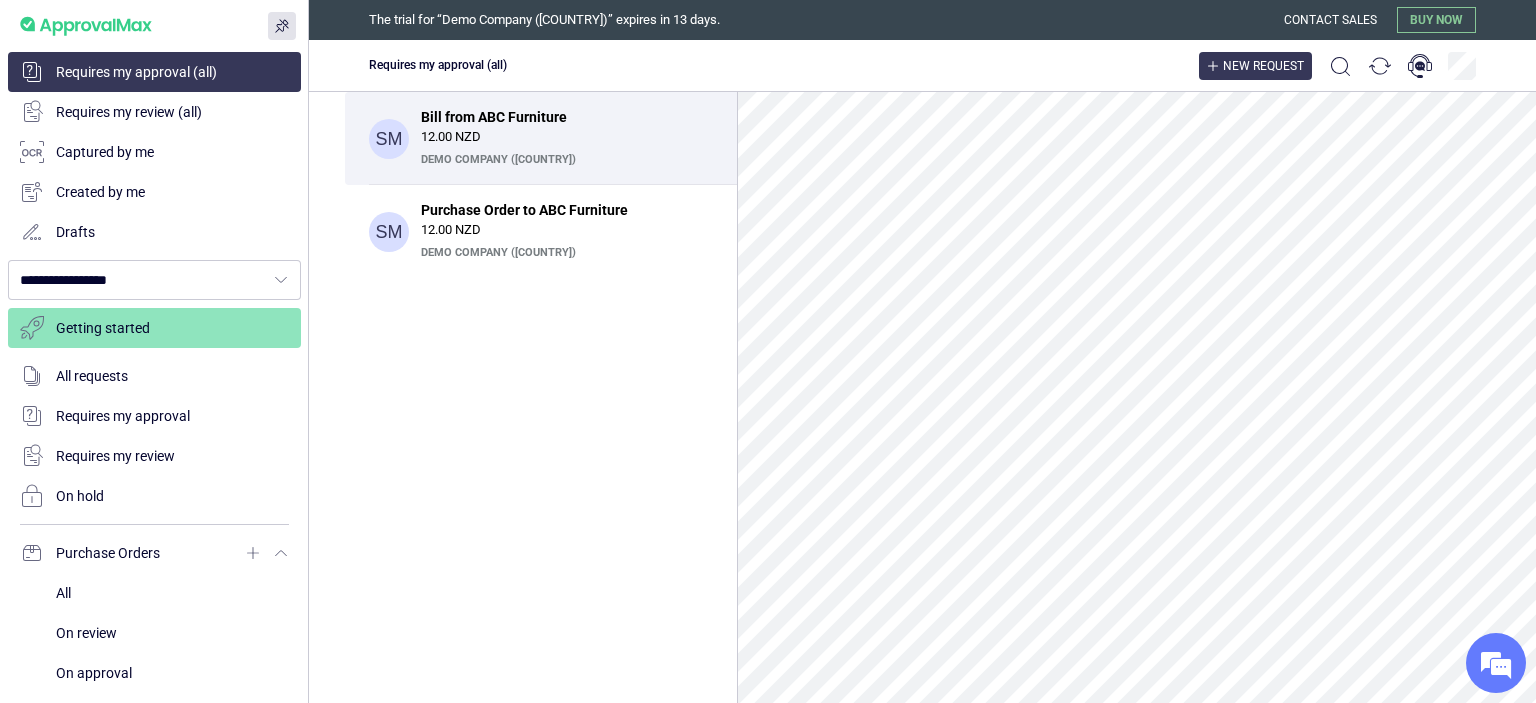 click on "New request" at bounding box center (1263, 66) 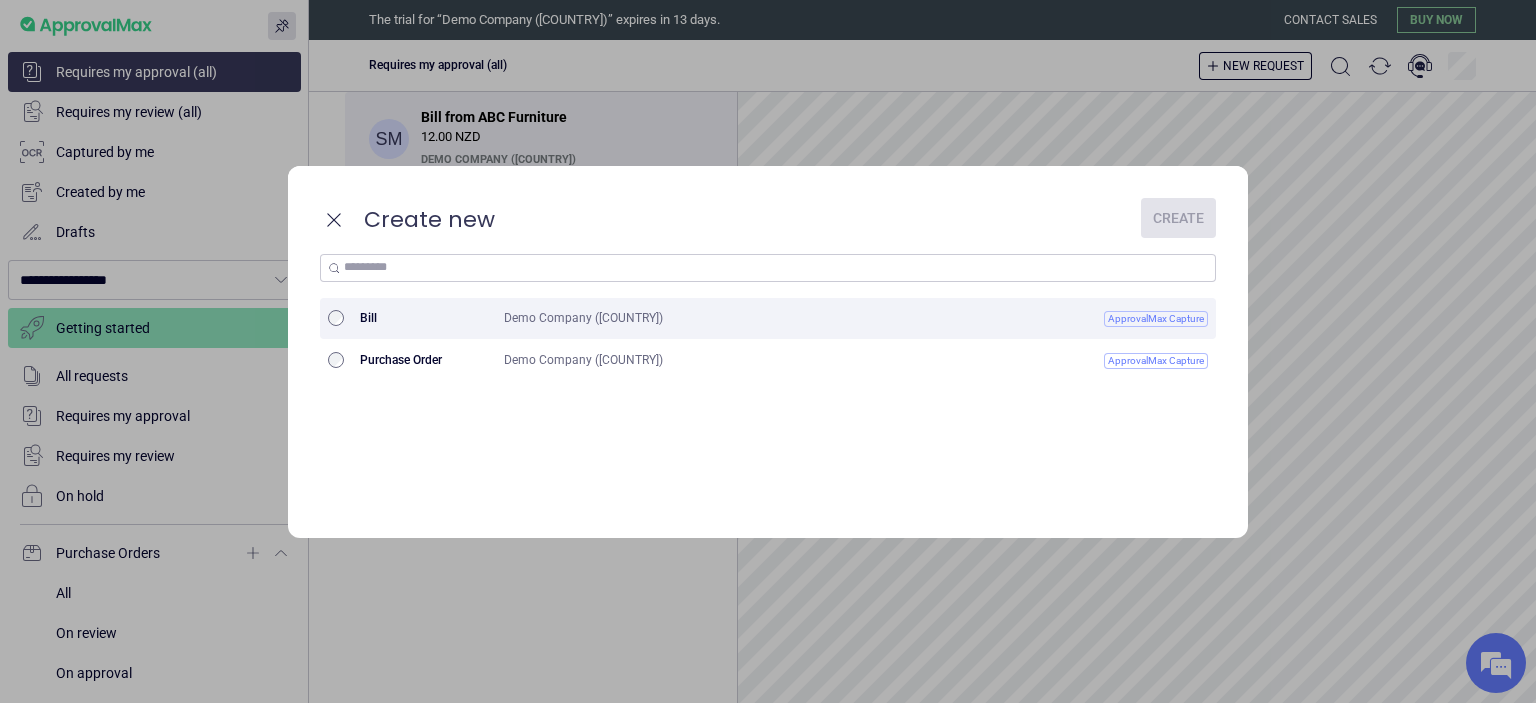 click on "Bill" at bounding box center [424, 318] 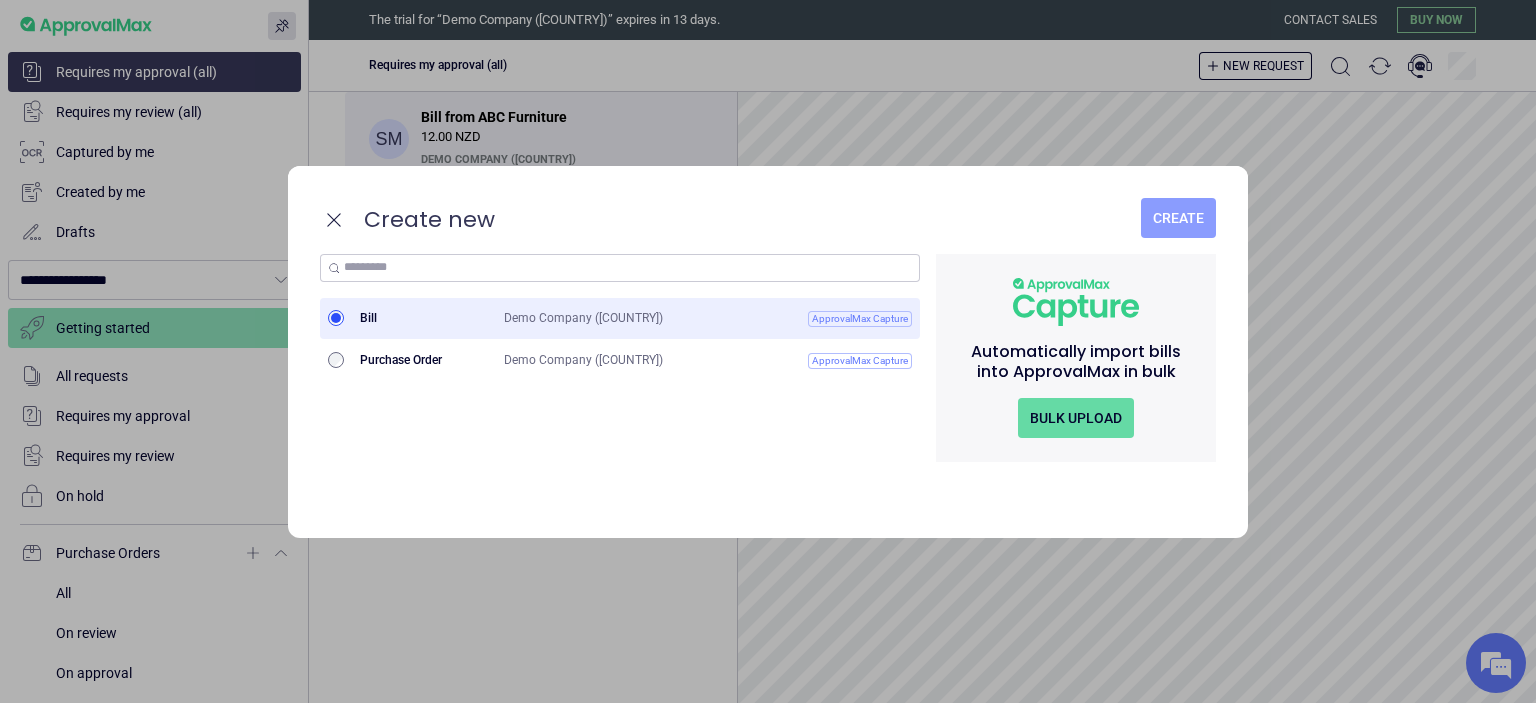 click on "Create" at bounding box center [1178, 218] 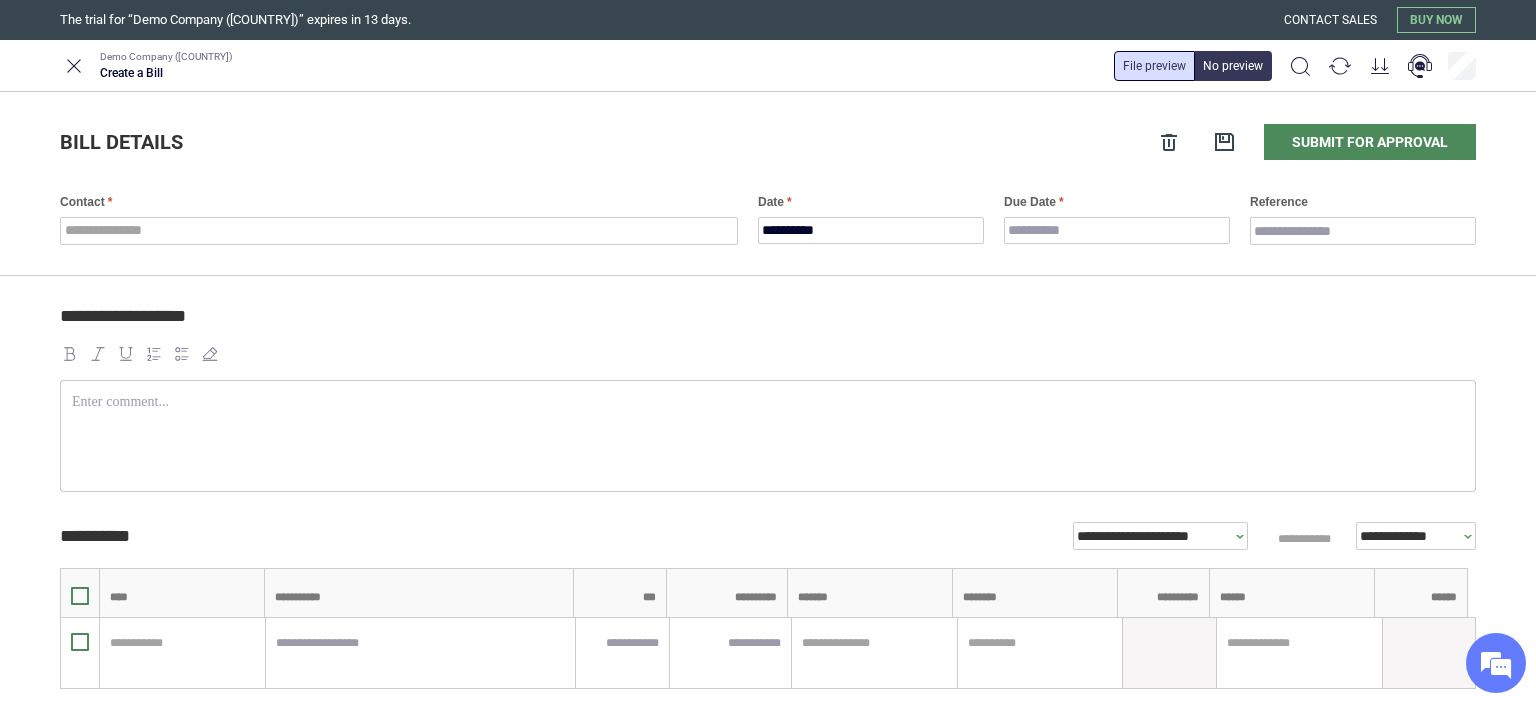 click at bounding box center [1154, 66] 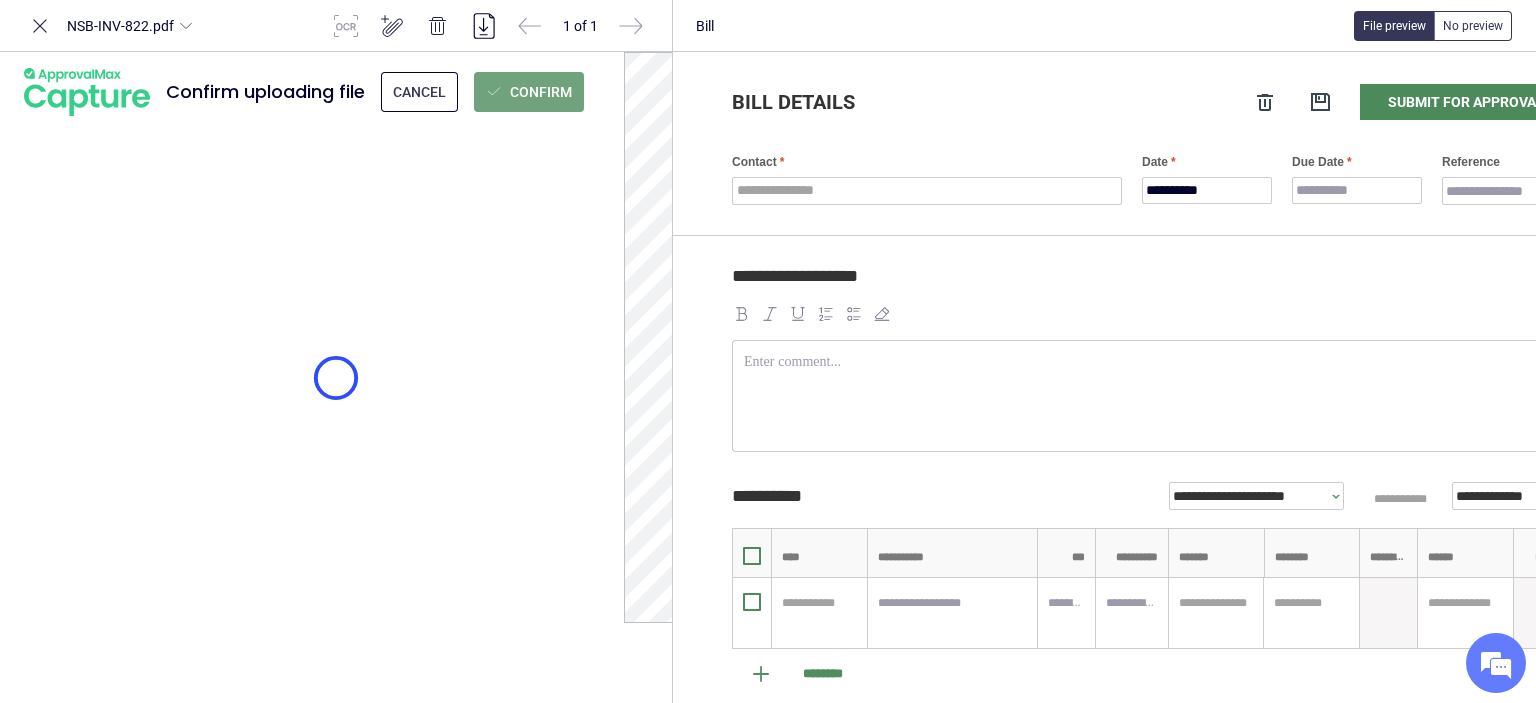 click at bounding box center [1152, 396] 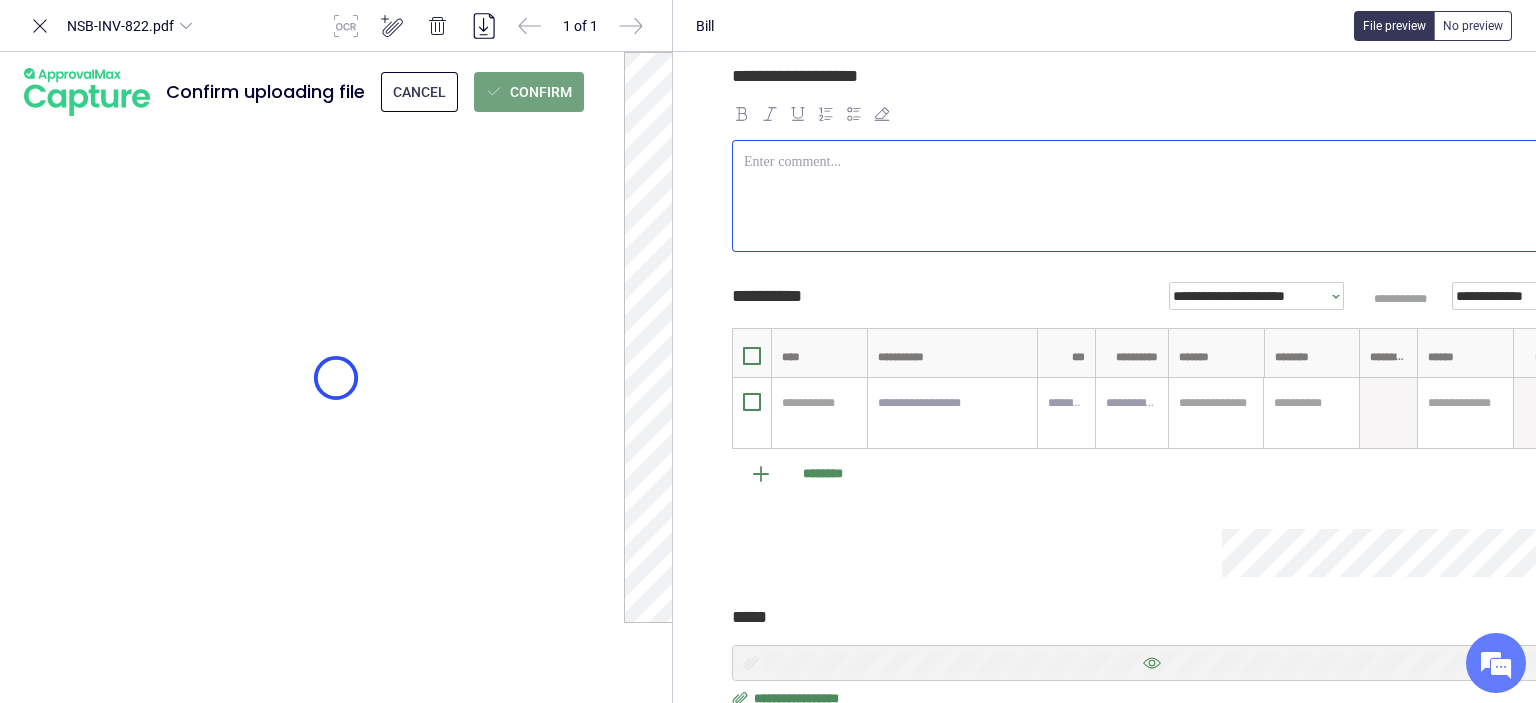 scroll, scrollTop: 270, scrollLeft: 0, axis: vertical 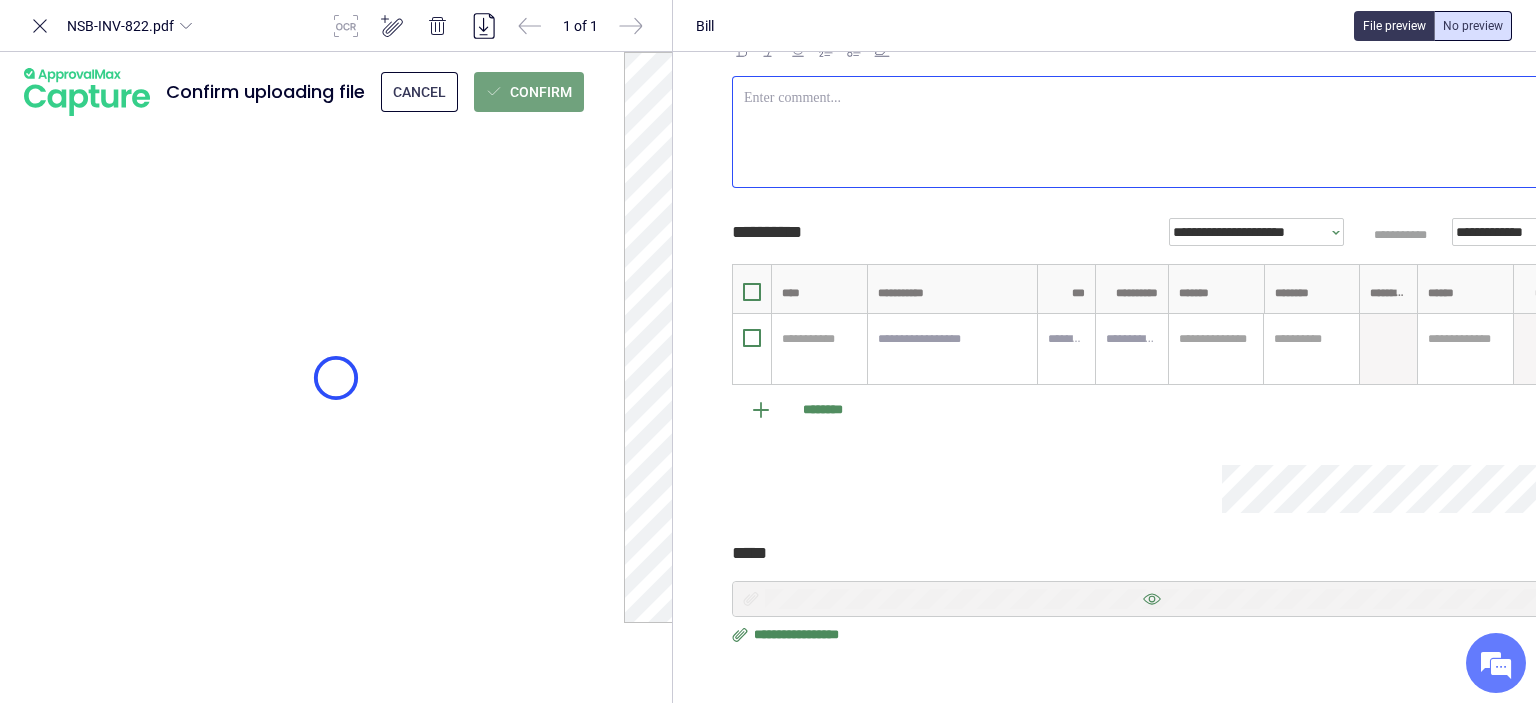 click at bounding box center (1473, 26) 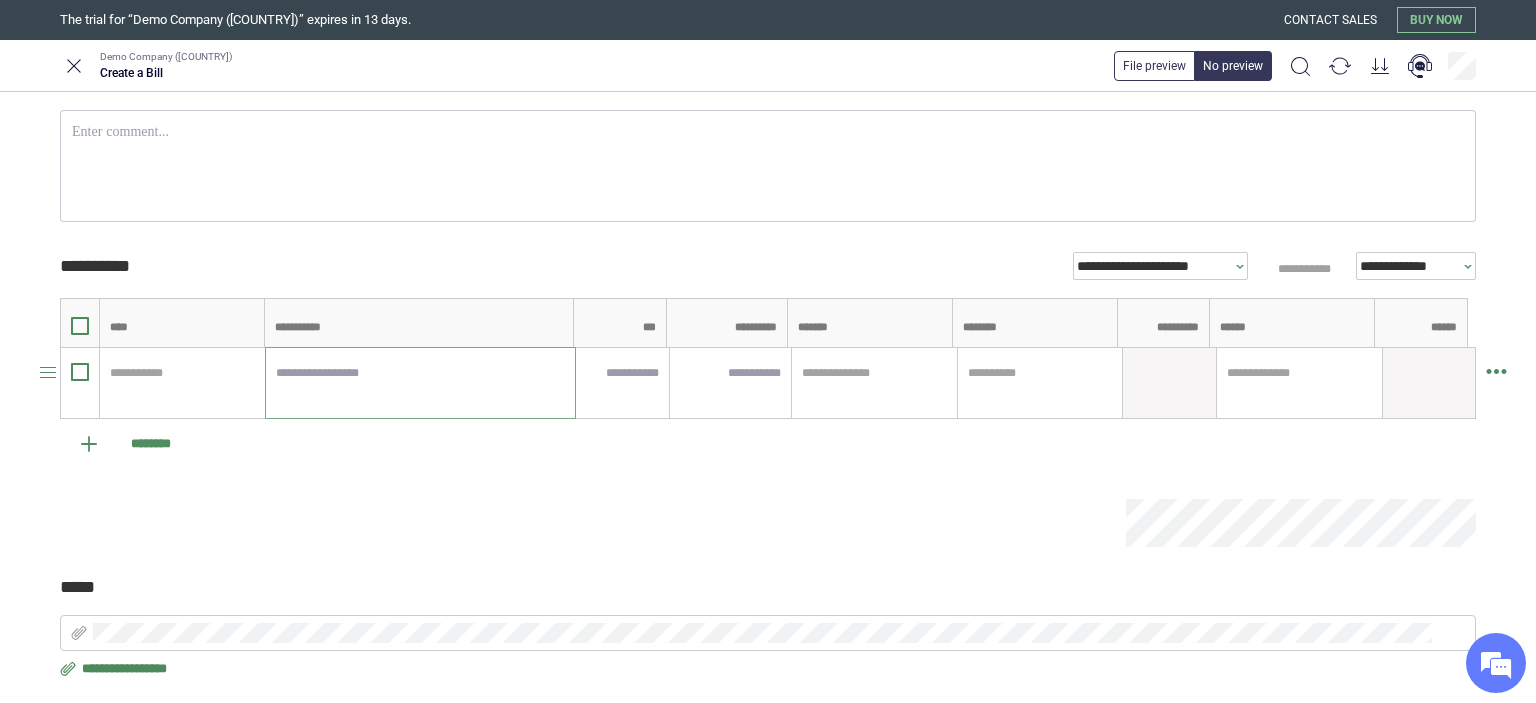 click at bounding box center [421, 383] 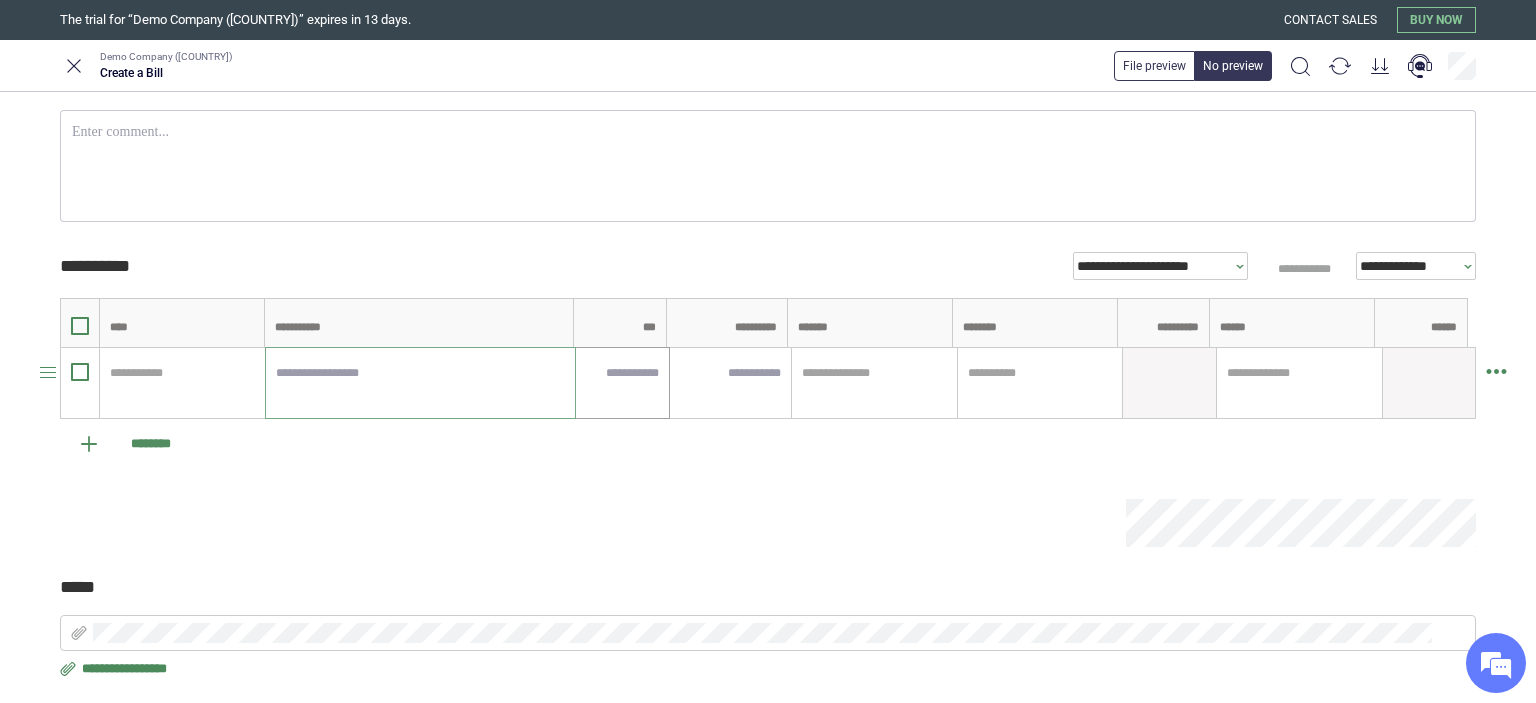click at bounding box center (622, 373) 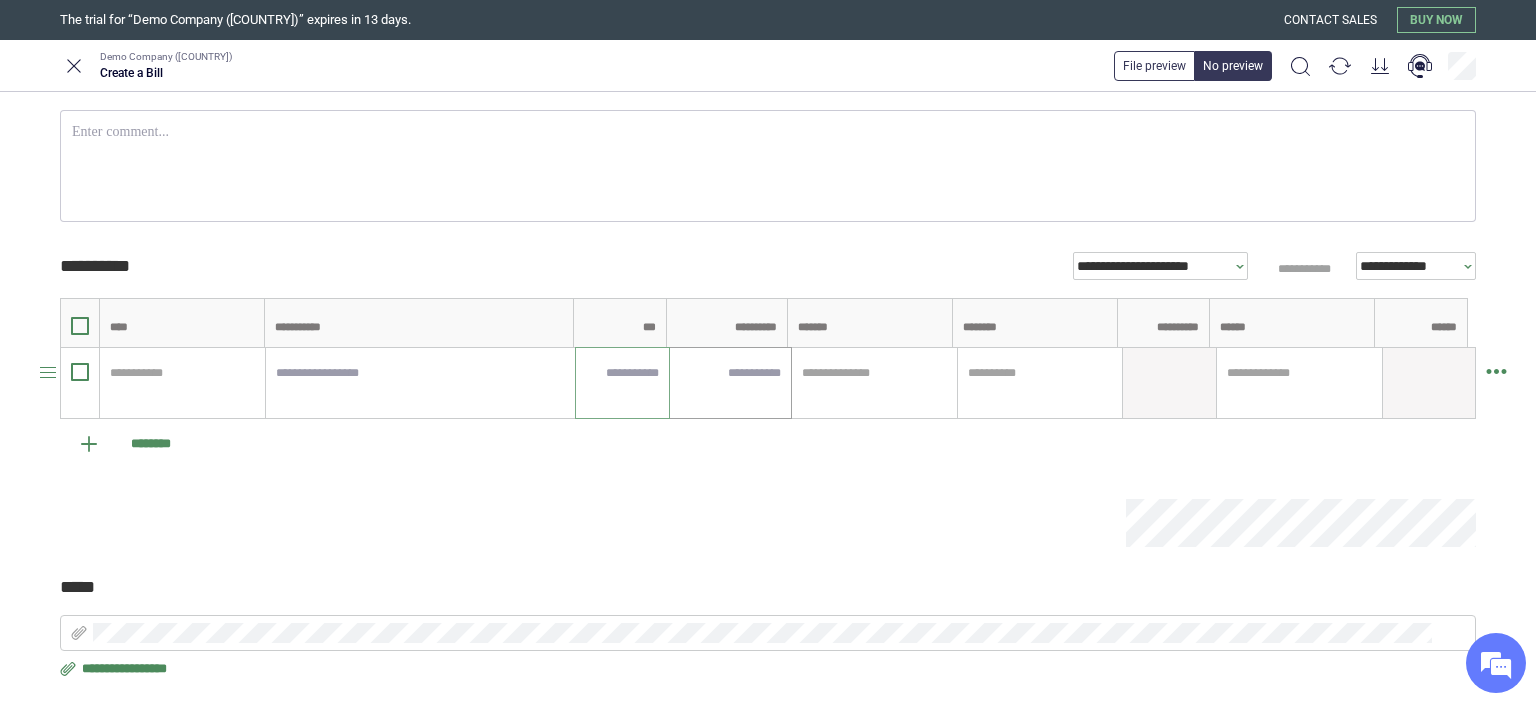 click at bounding box center [730, 373] 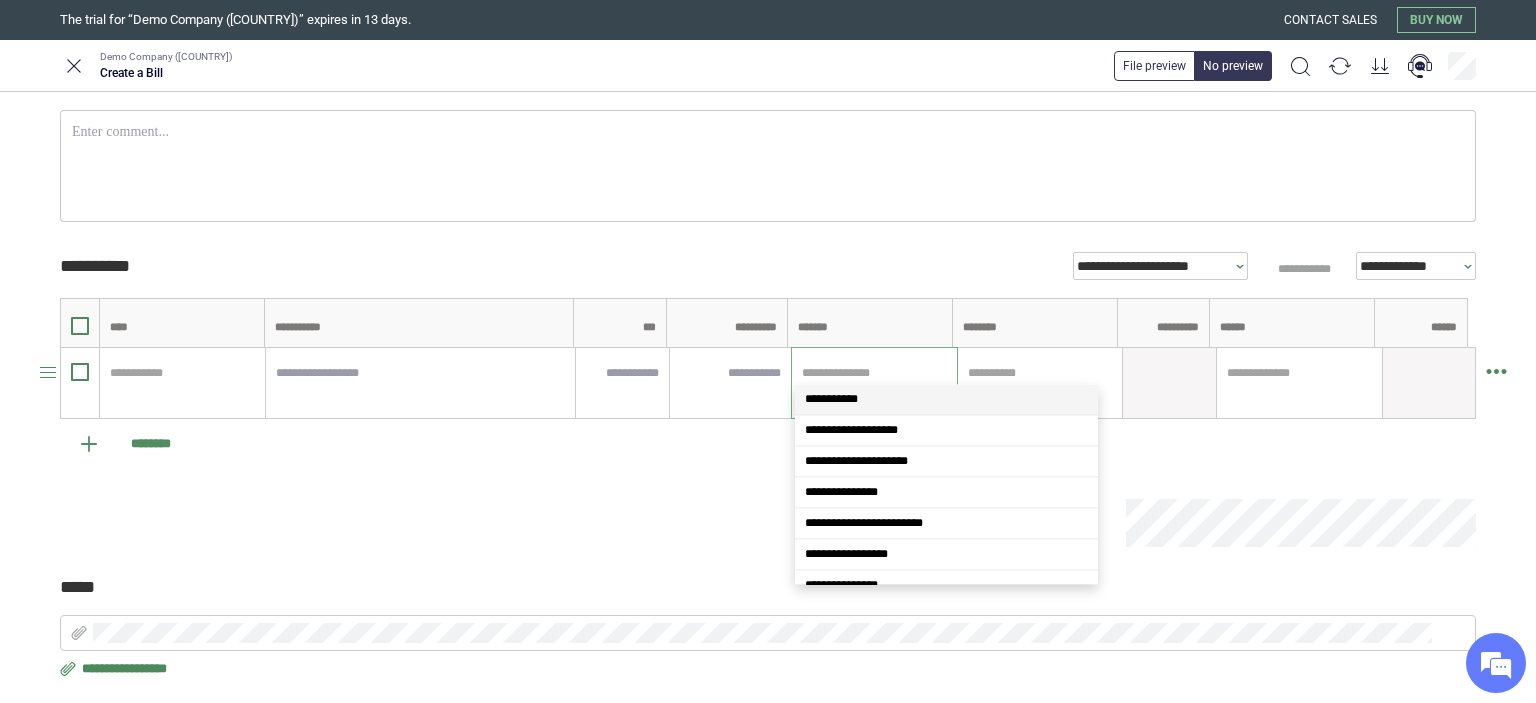 click at bounding box center (874, 373) 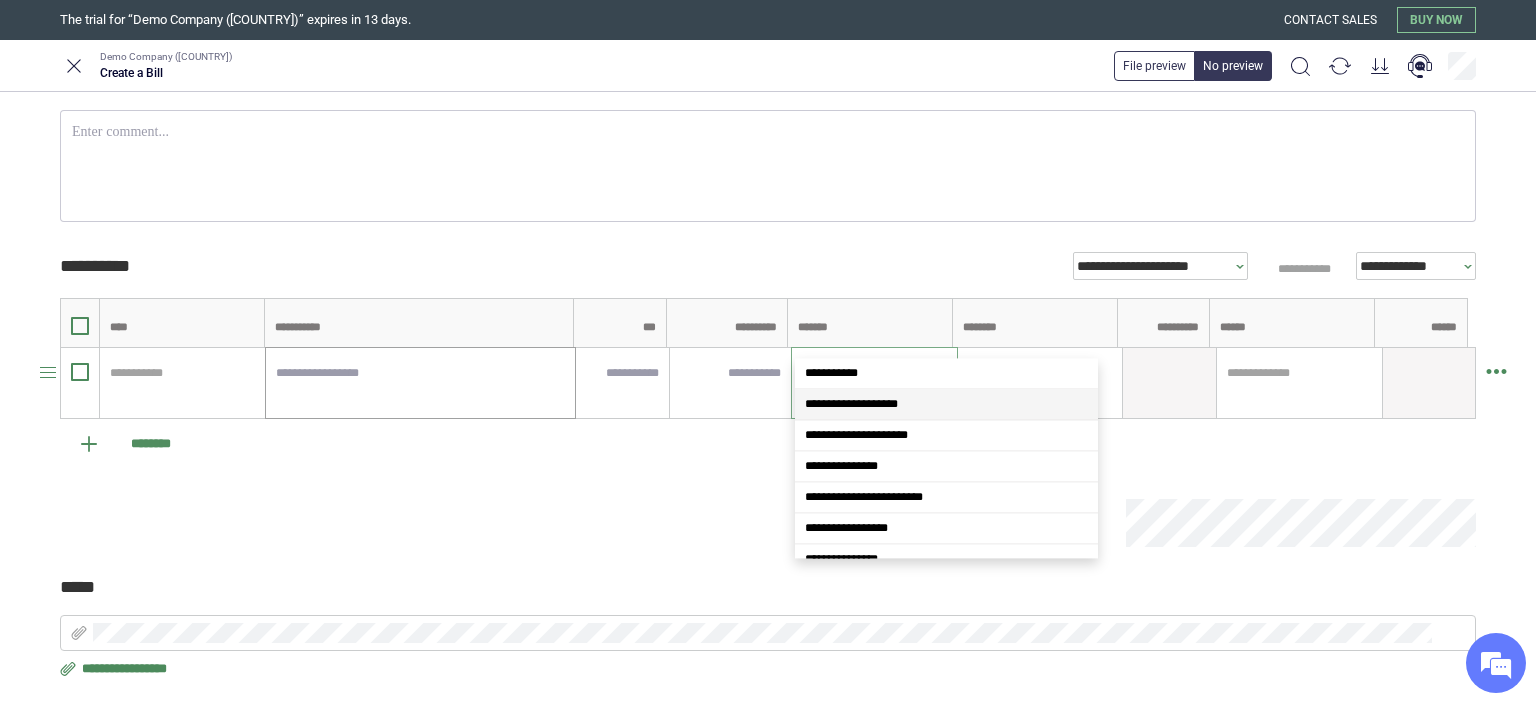 scroll, scrollTop: 0, scrollLeft: 0, axis: both 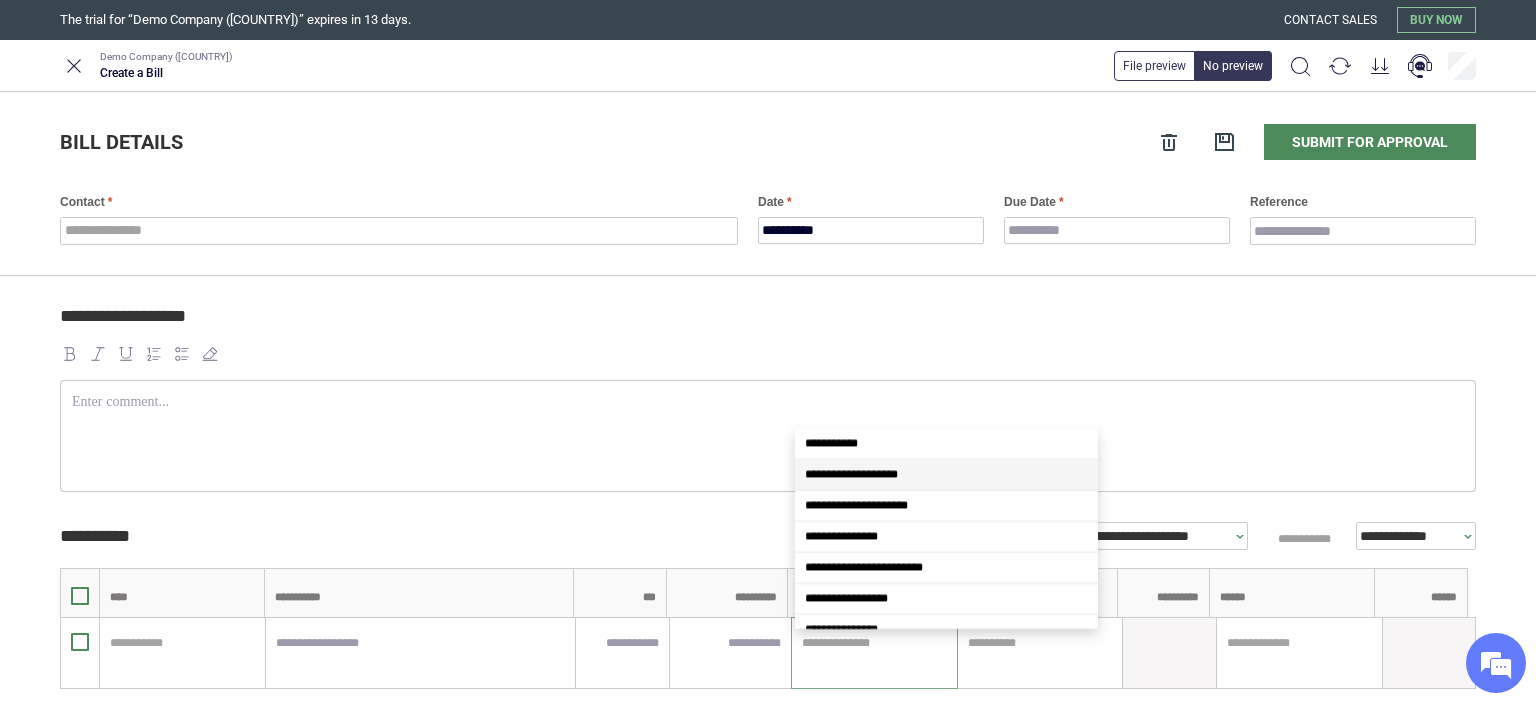 click on "**********" at bounding box center (764, 325) 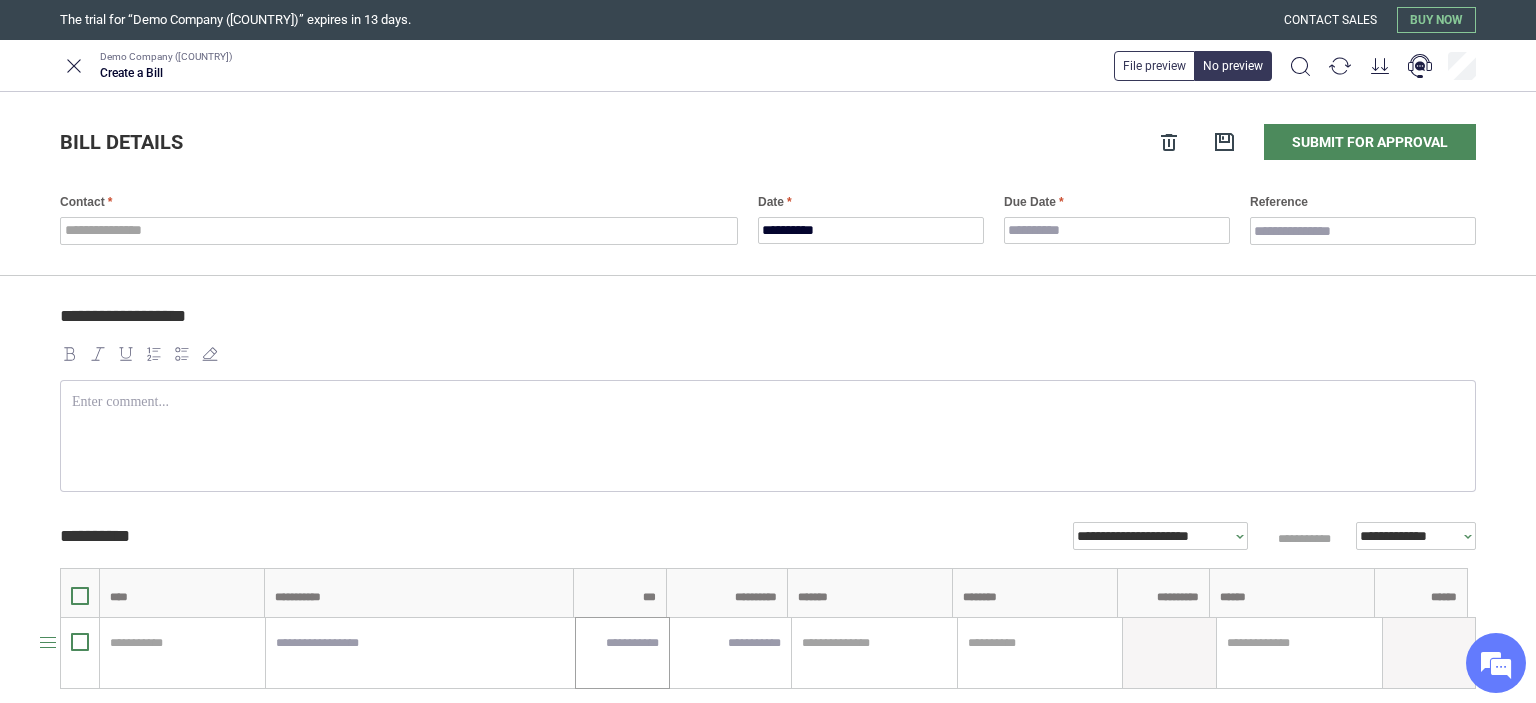 scroll, scrollTop: 338, scrollLeft: 0, axis: vertical 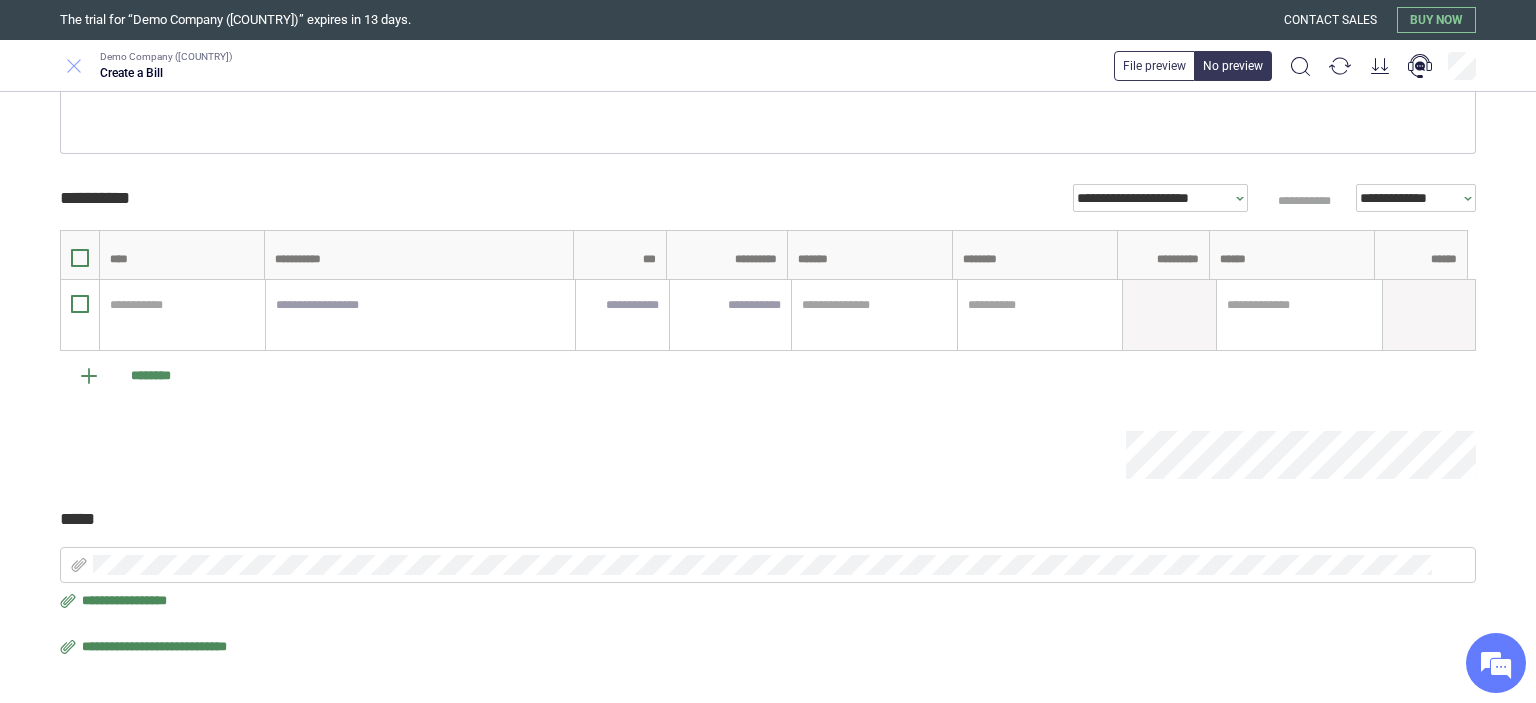 click at bounding box center (74, 66) 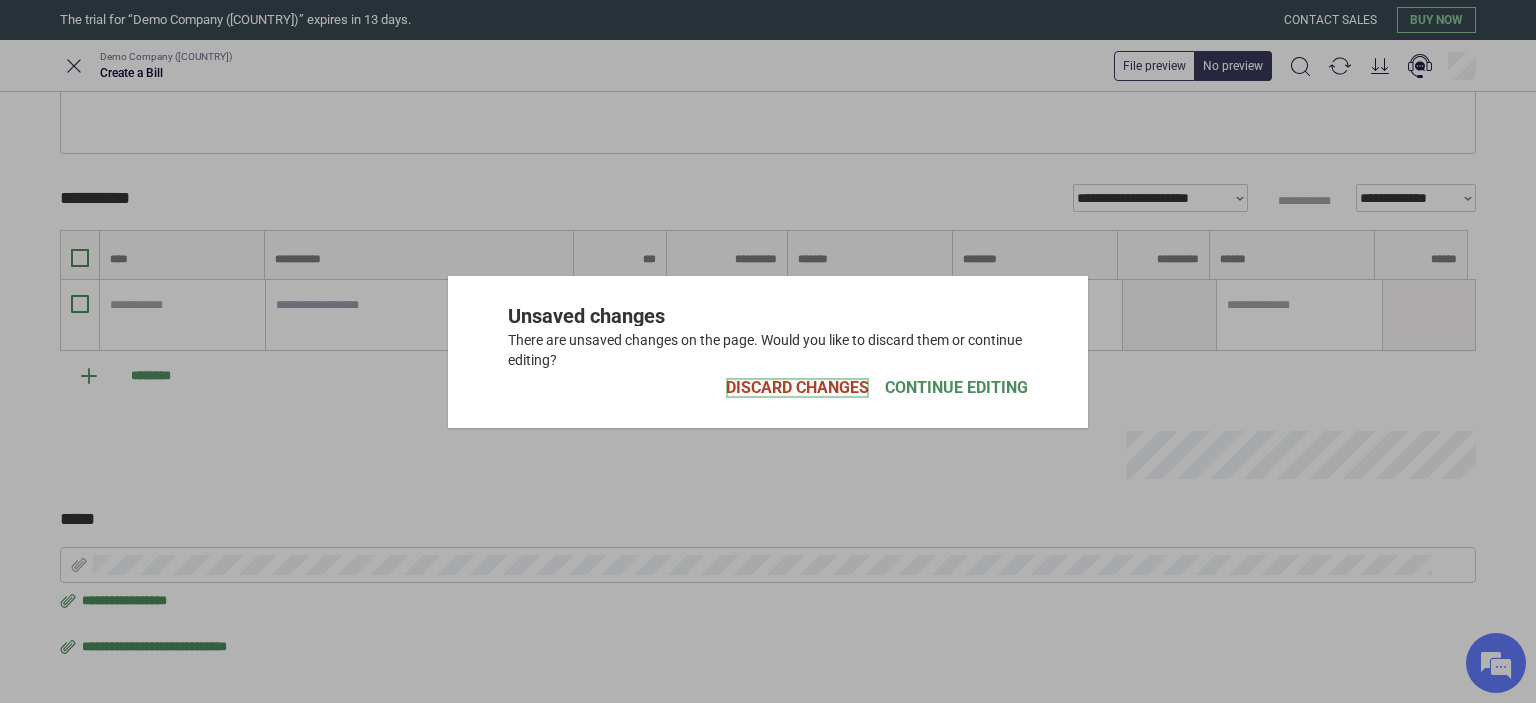 click on "Discard Changes" at bounding box center [797, 388] 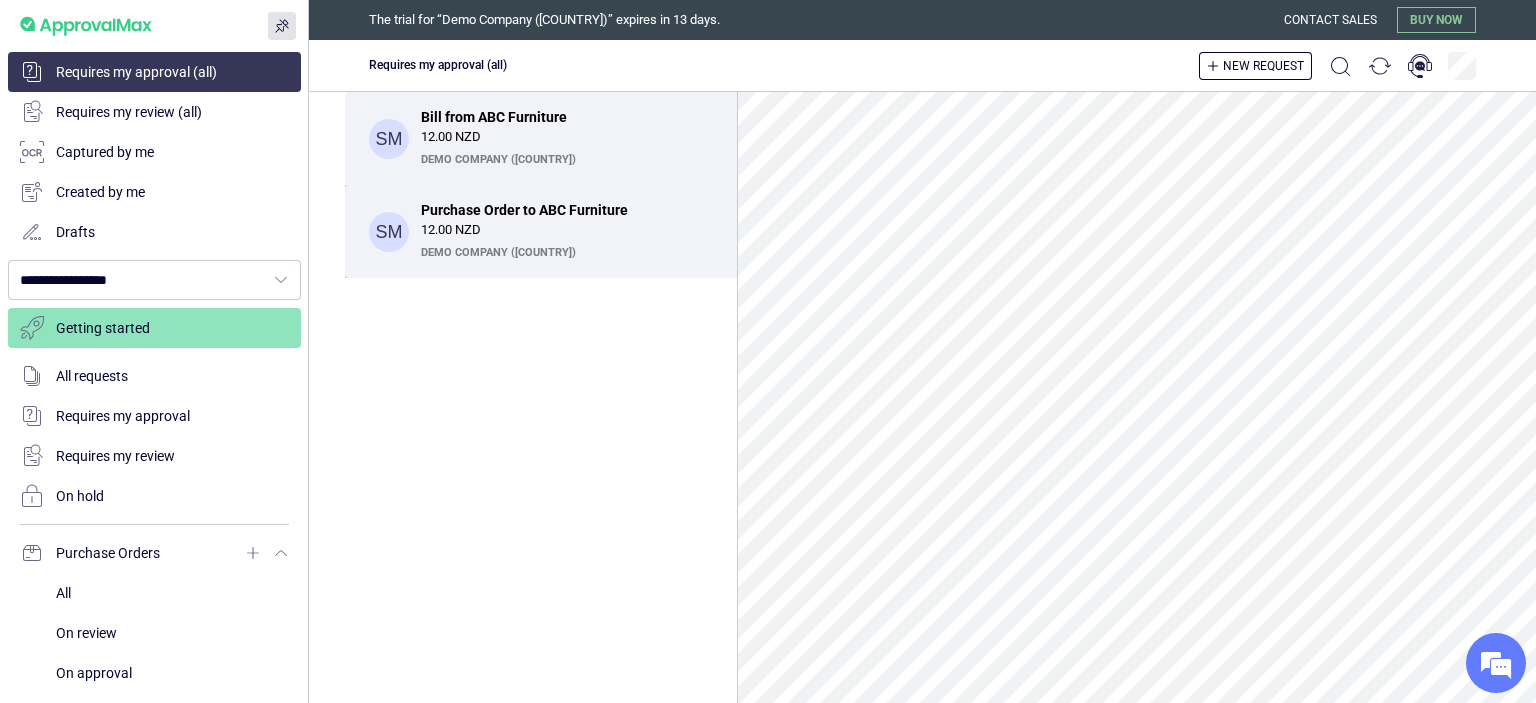 click on "Demo Company ([COUNTRY])" at bounding box center (564, 253) 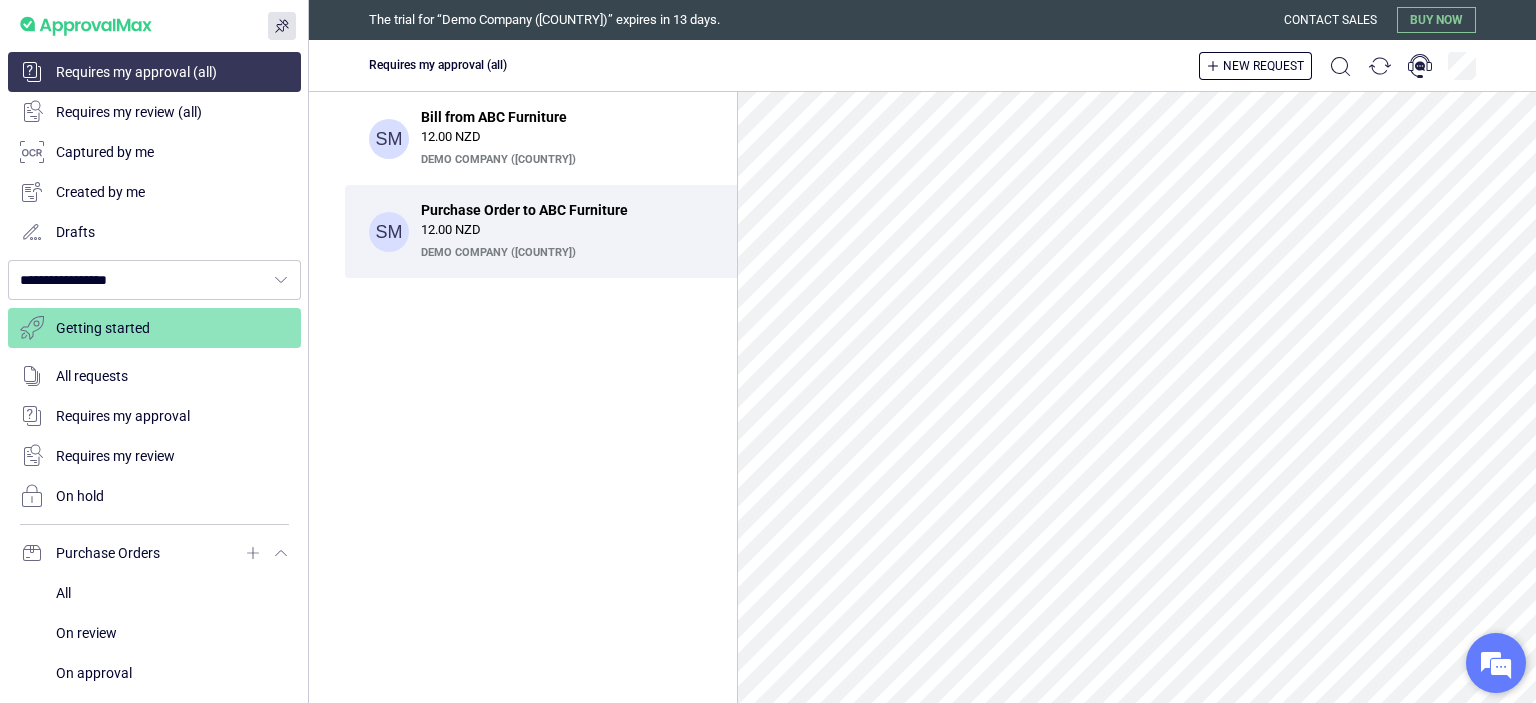 scroll, scrollTop: 444, scrollLeft: 0, axis: vertical 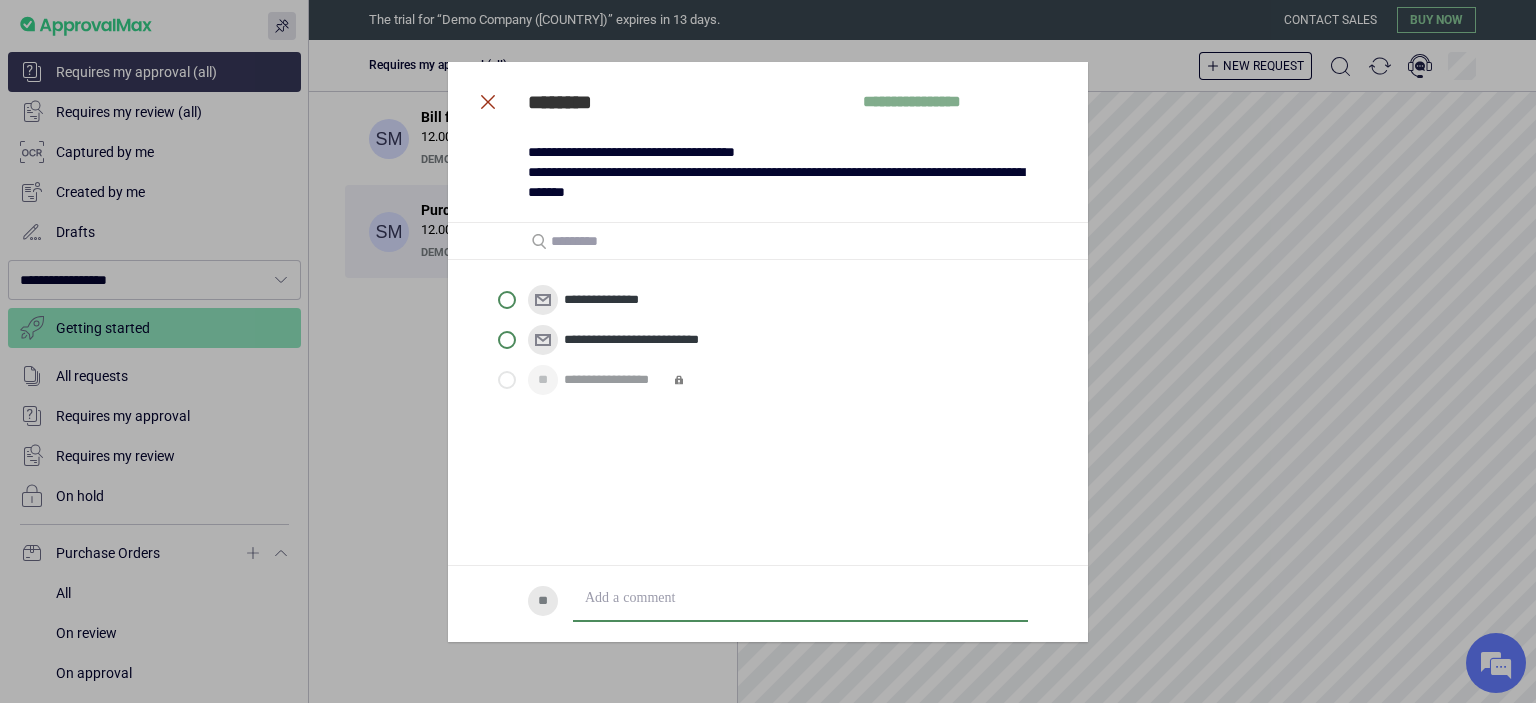 click at bounding box center [488, 102] 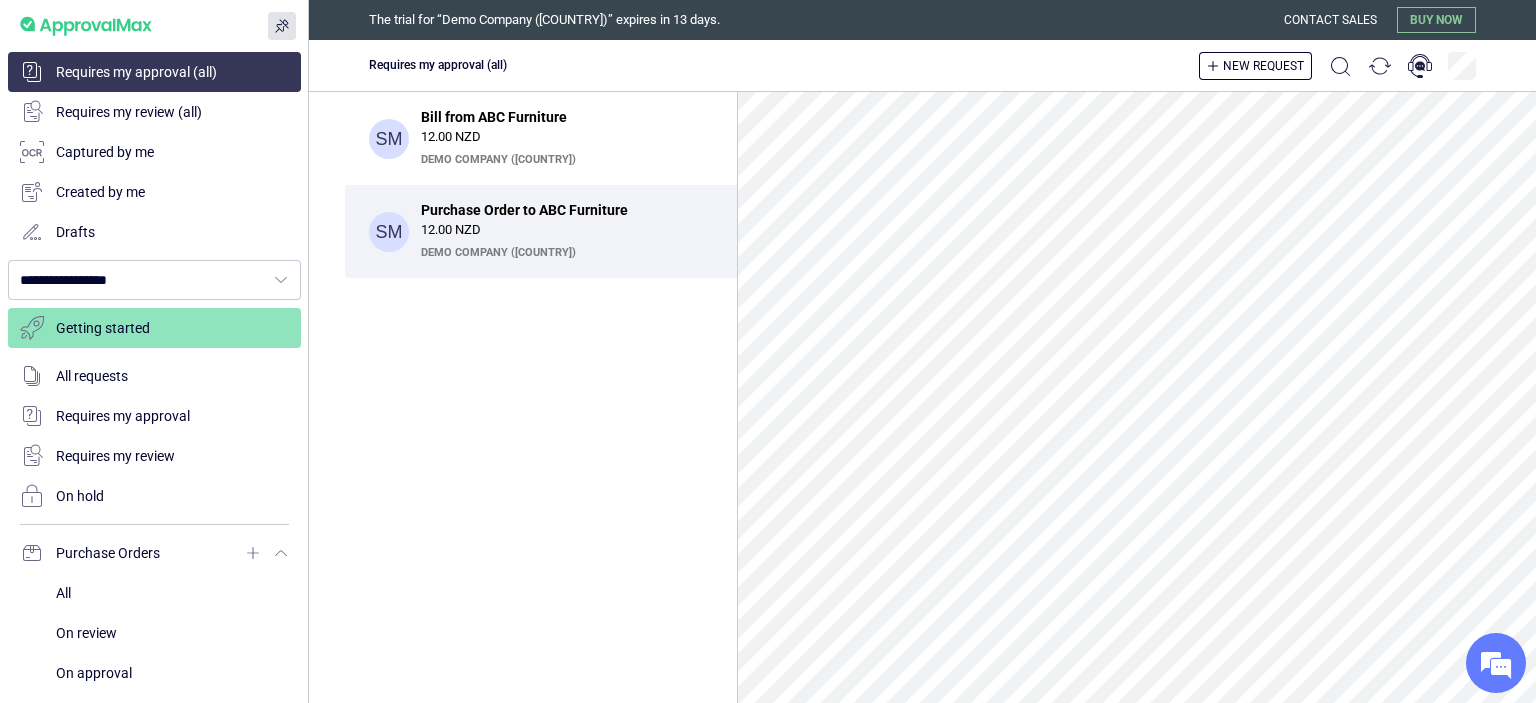 scroll, scrollTop: 0, scrollLeft: 0, axis: both 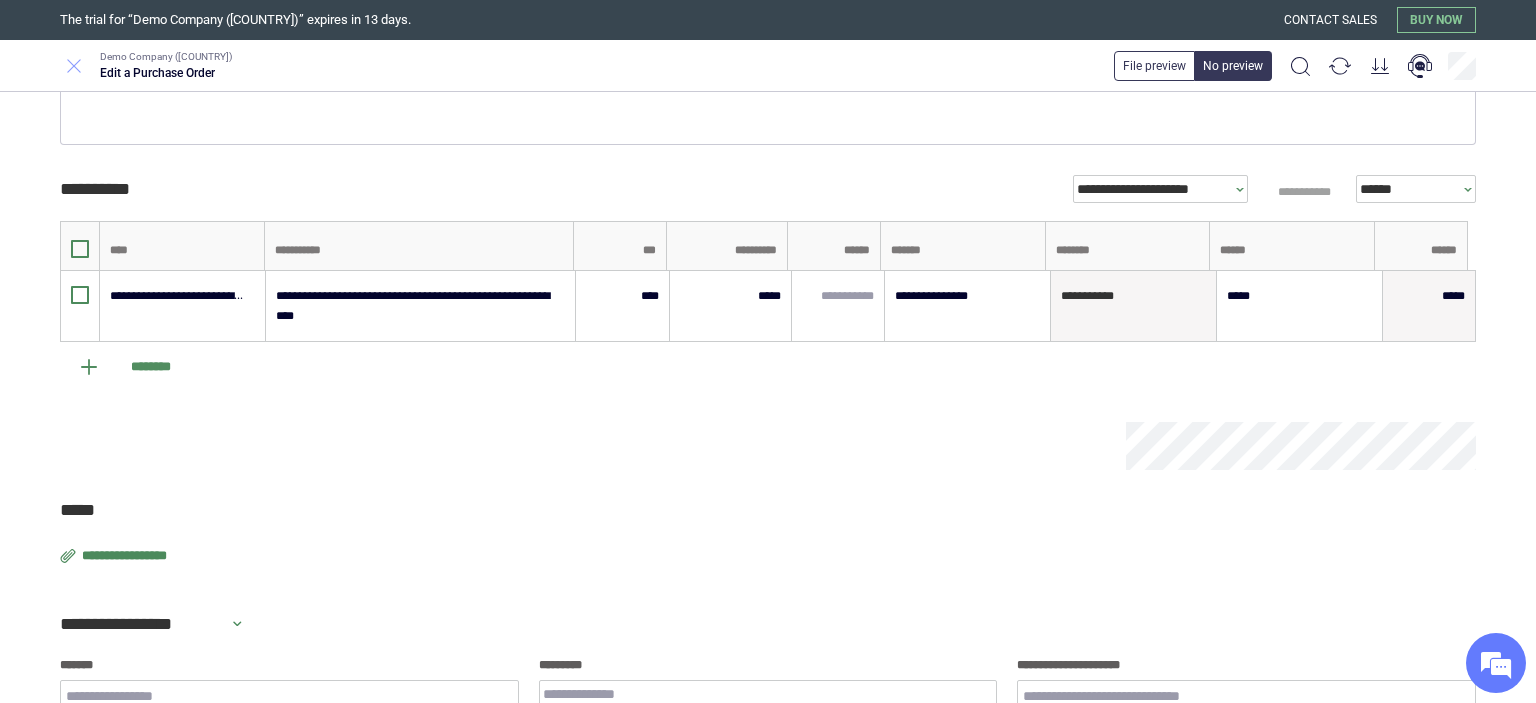click at bounding box center [74, 66] 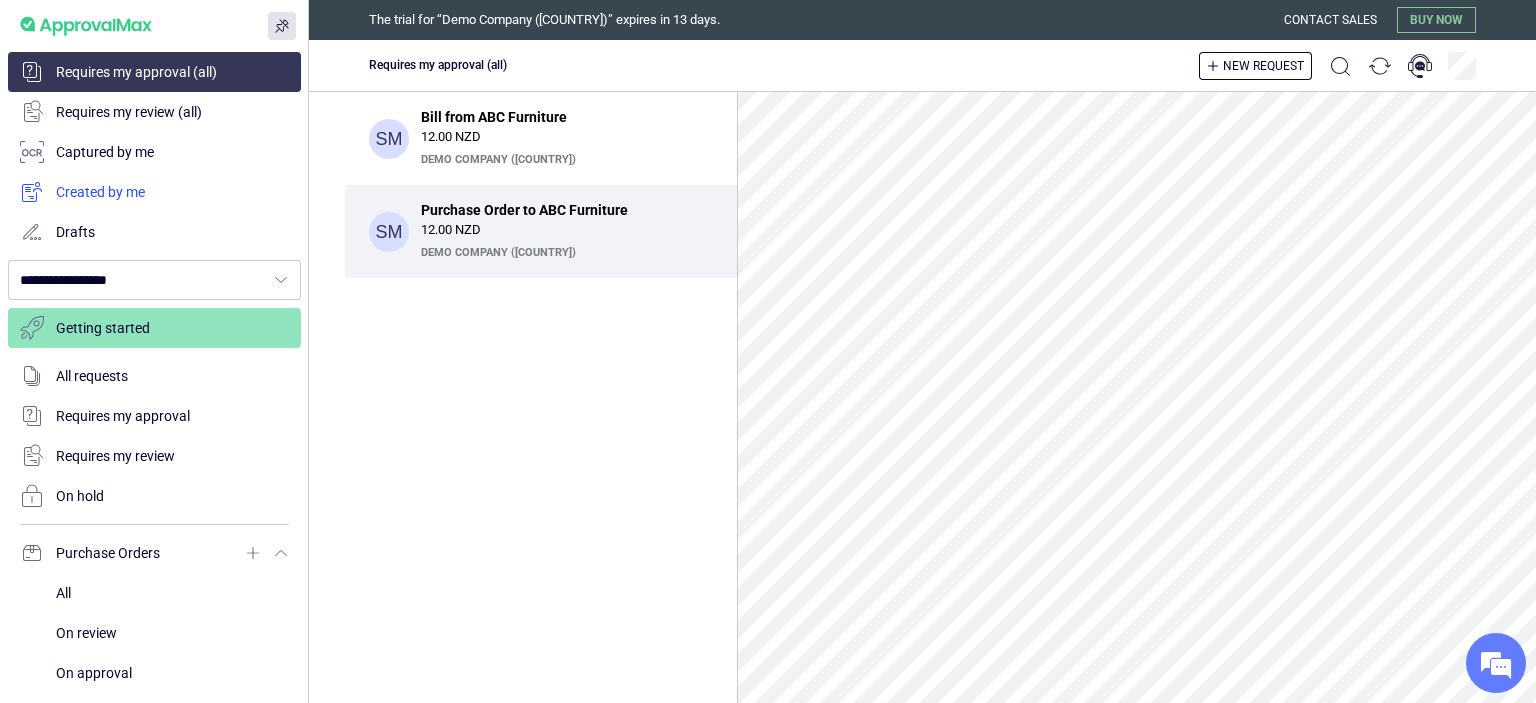 click at bounding box center [154, 192] 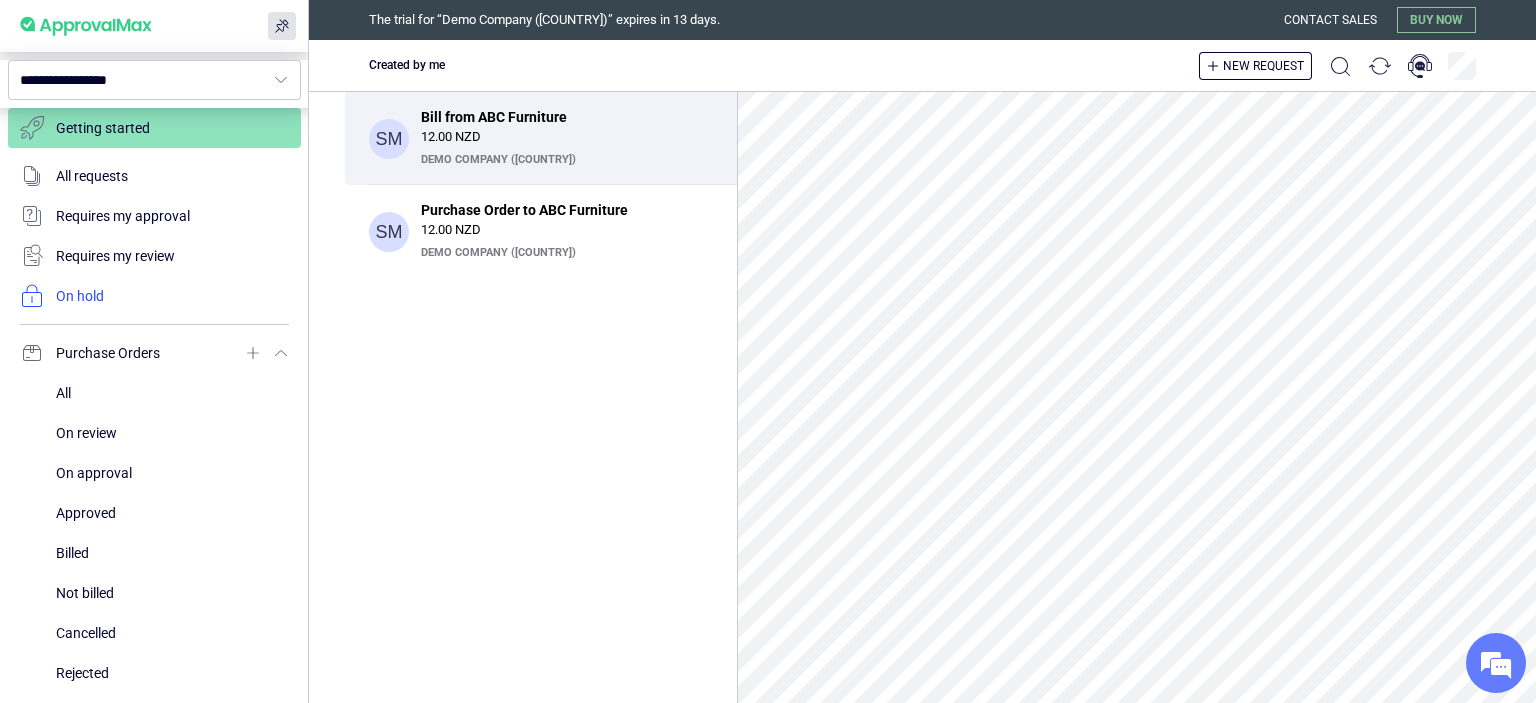 scroll, scrollTop: 300, scrollLeft: 0, axis: vertical 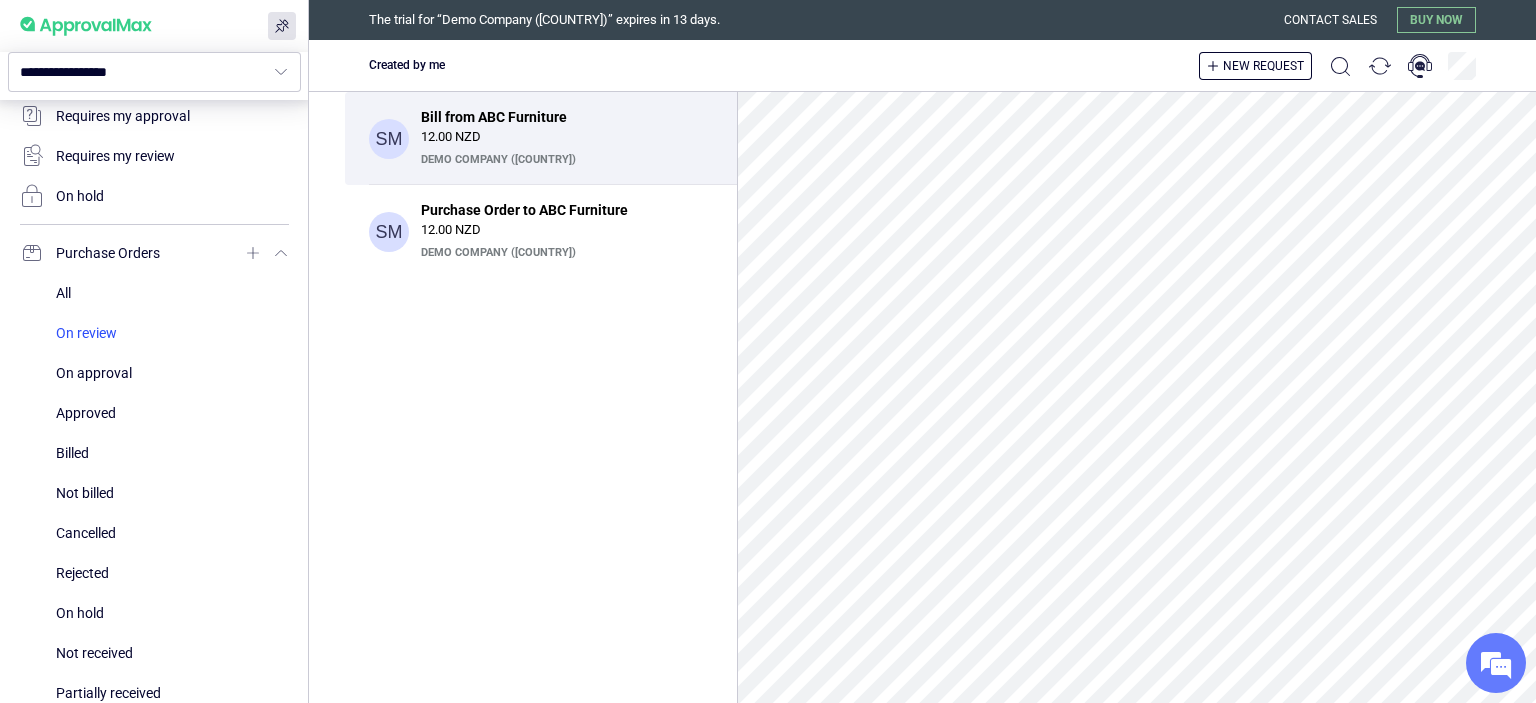 click at bounding box center [172, 333] 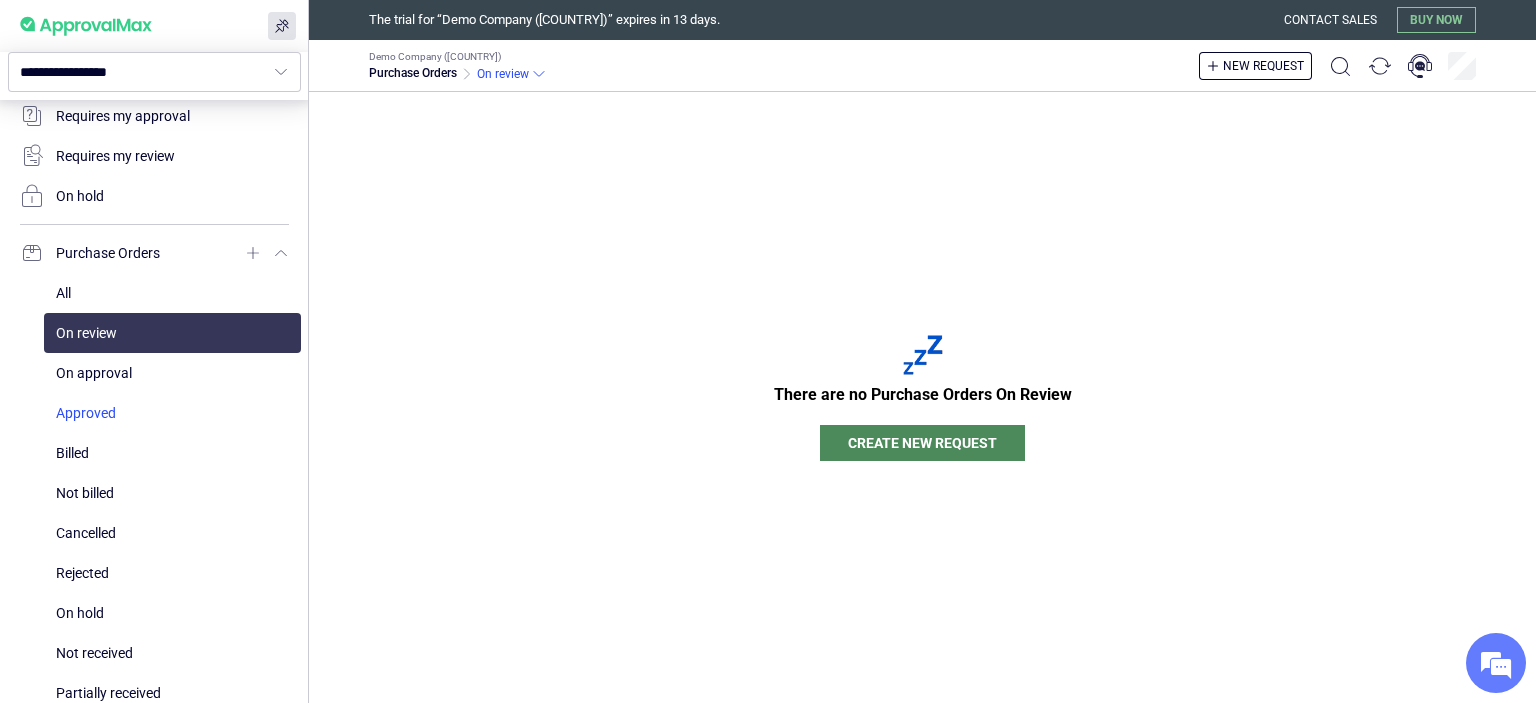 drag, startPoint x: 110, startPoint y: 374, endPoint x: 108, endPoint y: 393, distance: 19.104973 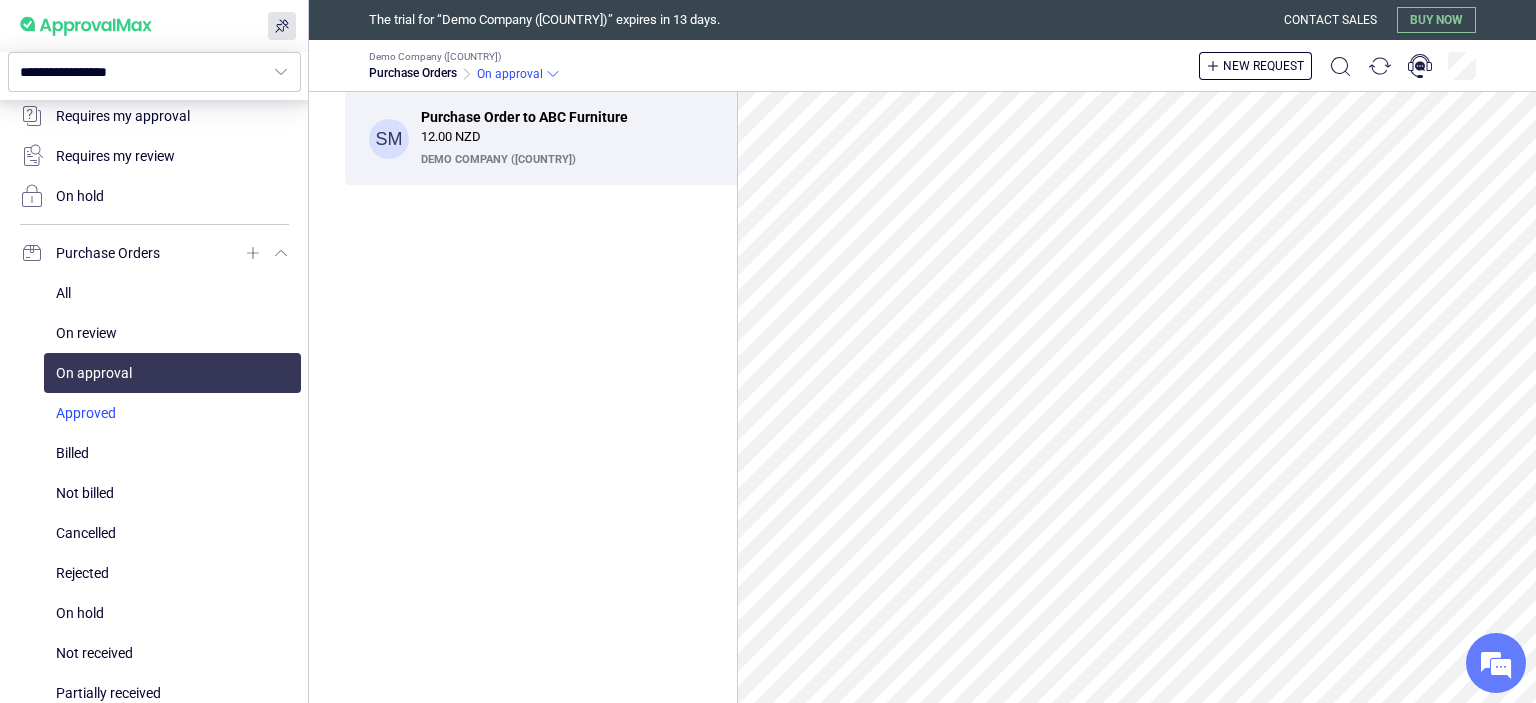 click at bounding box center (172, 413) 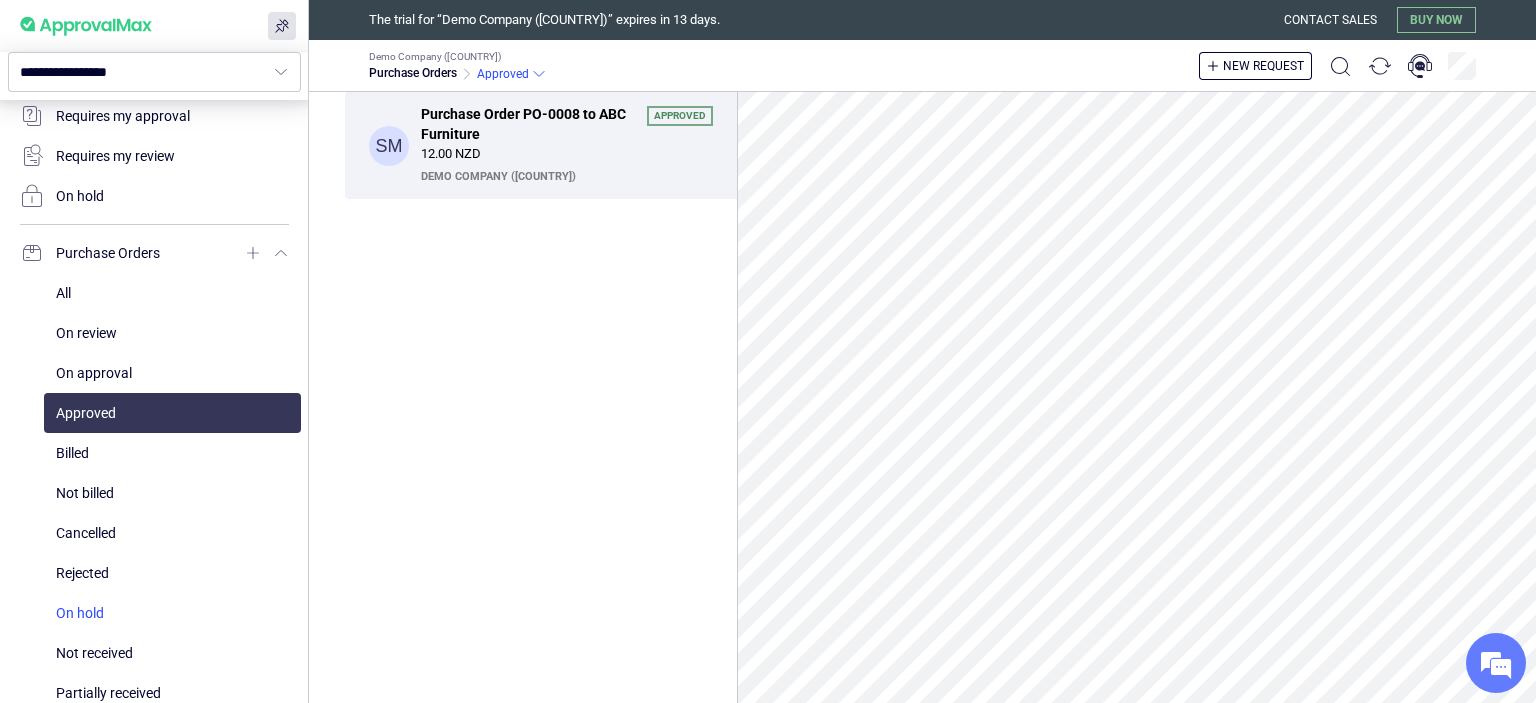 scroll, scrollTop: 600, scrollLeft: 0, axis: vertical 